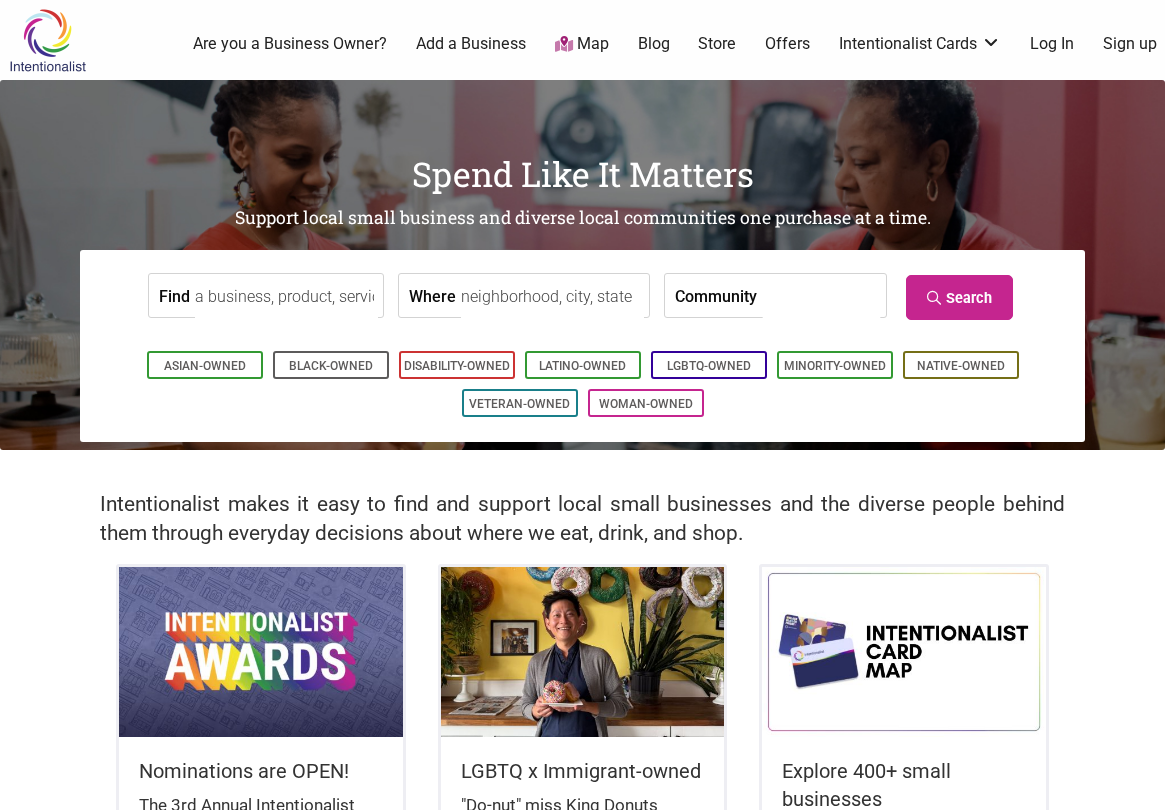 scroll, scrollTop: 0, scrollLeft: 0, axis: both 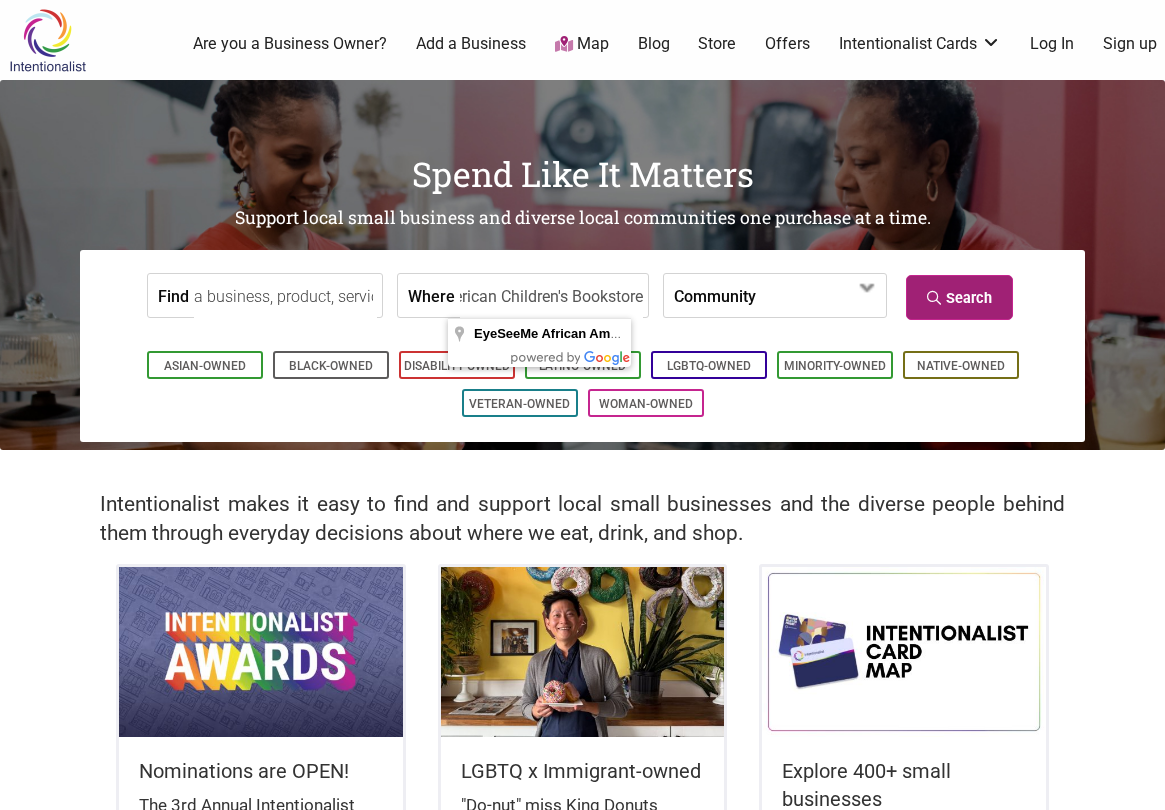 type on "EyeSeeMe African American Children's Bookstore" 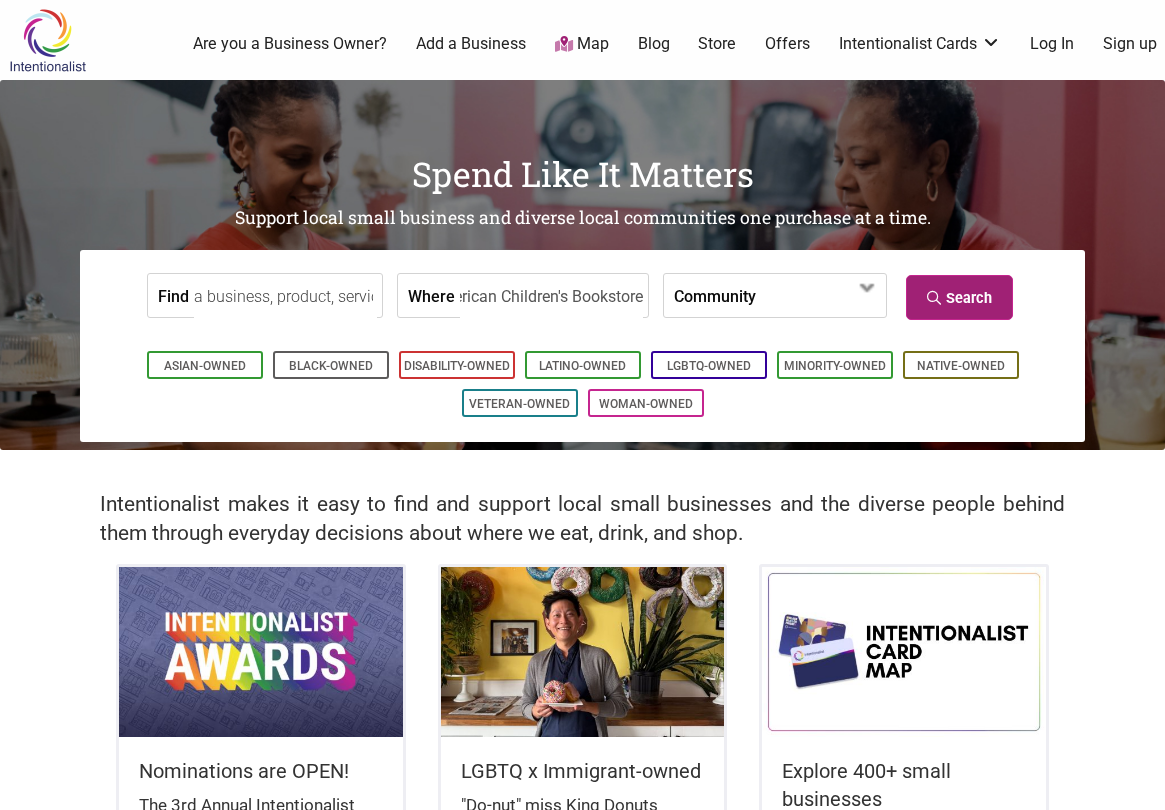 scroll, scrollTop: 0, scrollLeft: 0, axis: both 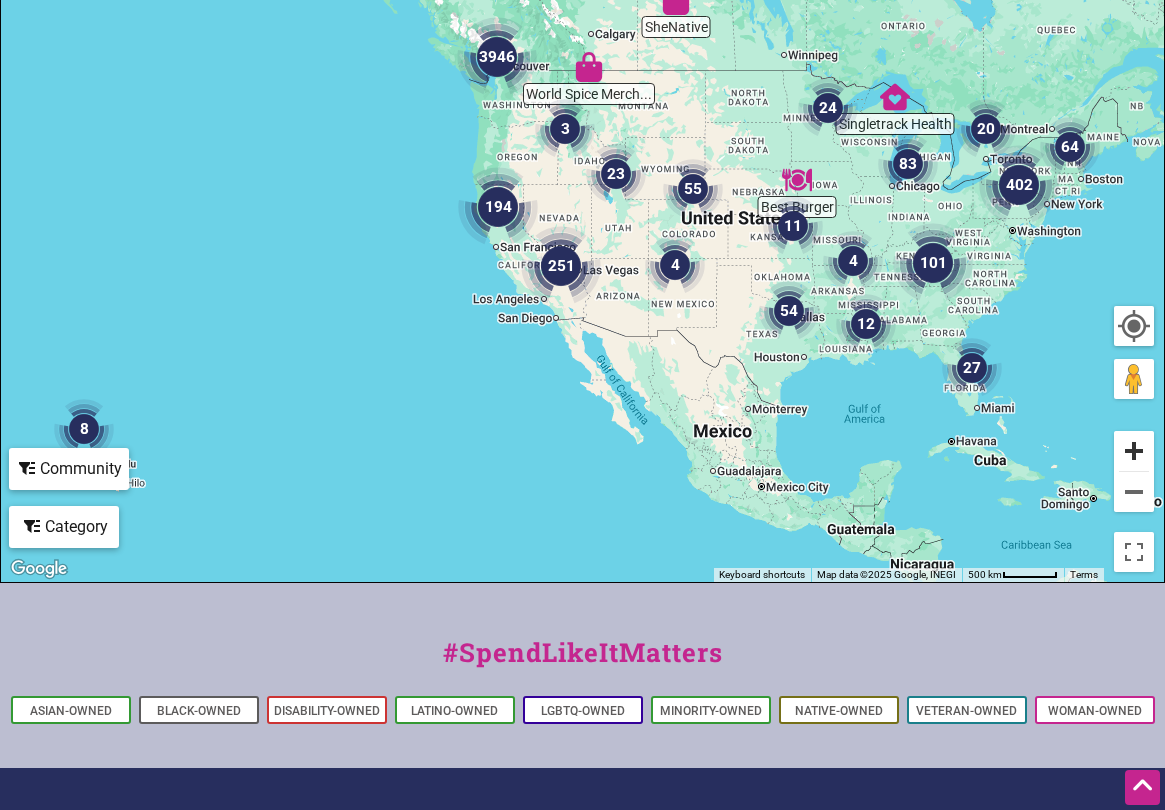 click at bounding box center (1134, 451) 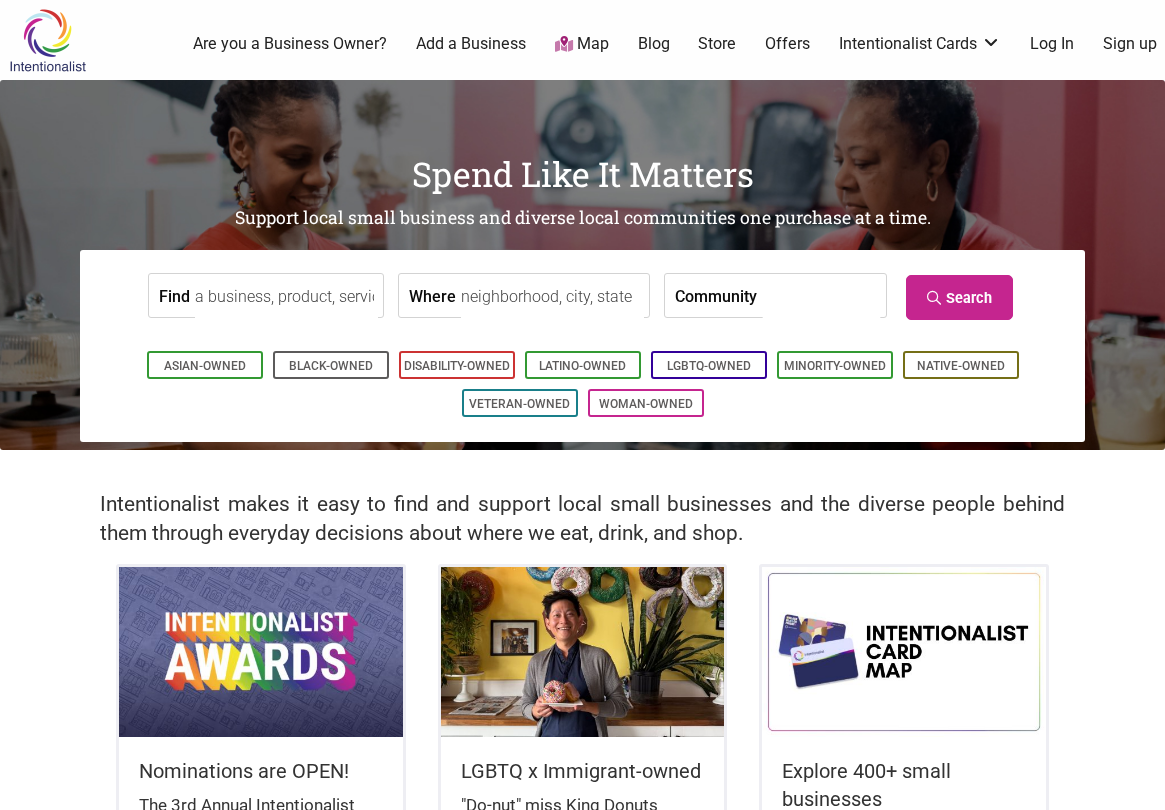 scroll, scrollTop: 0, scrollLeft: 0, axis: both 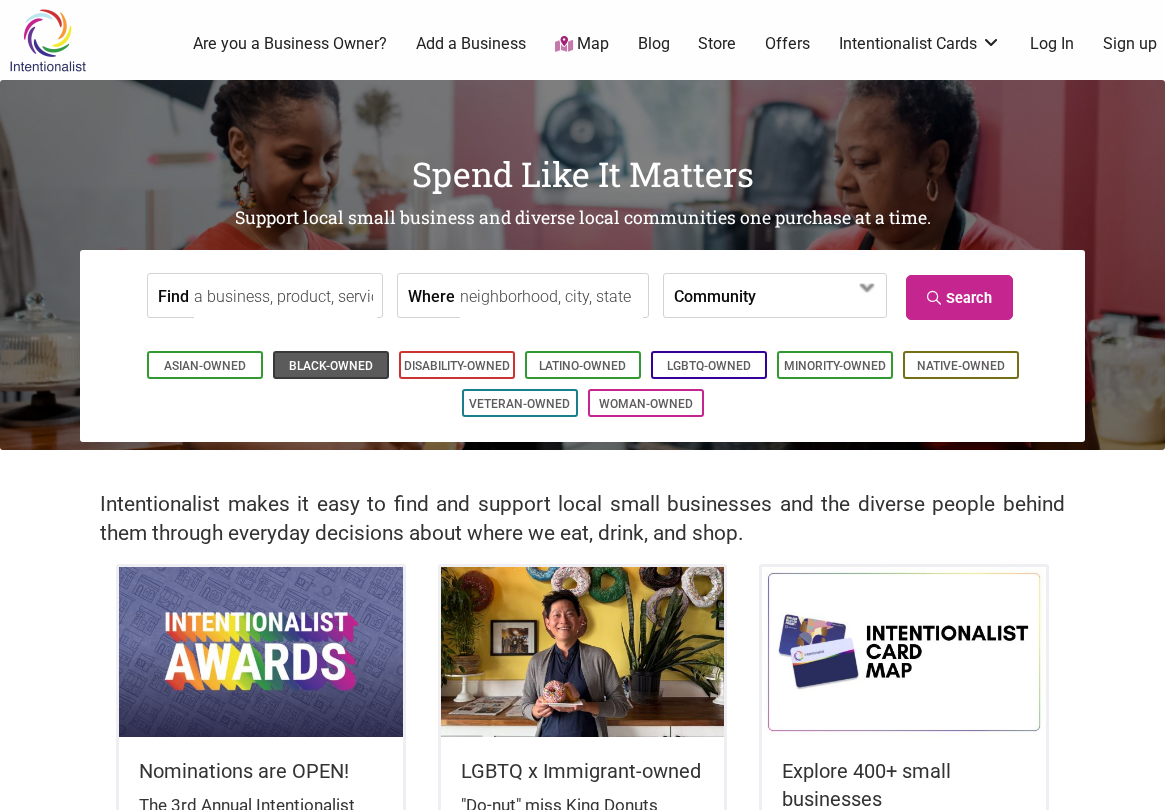 click on "Black-Owned" at bounding box center (331, 366) 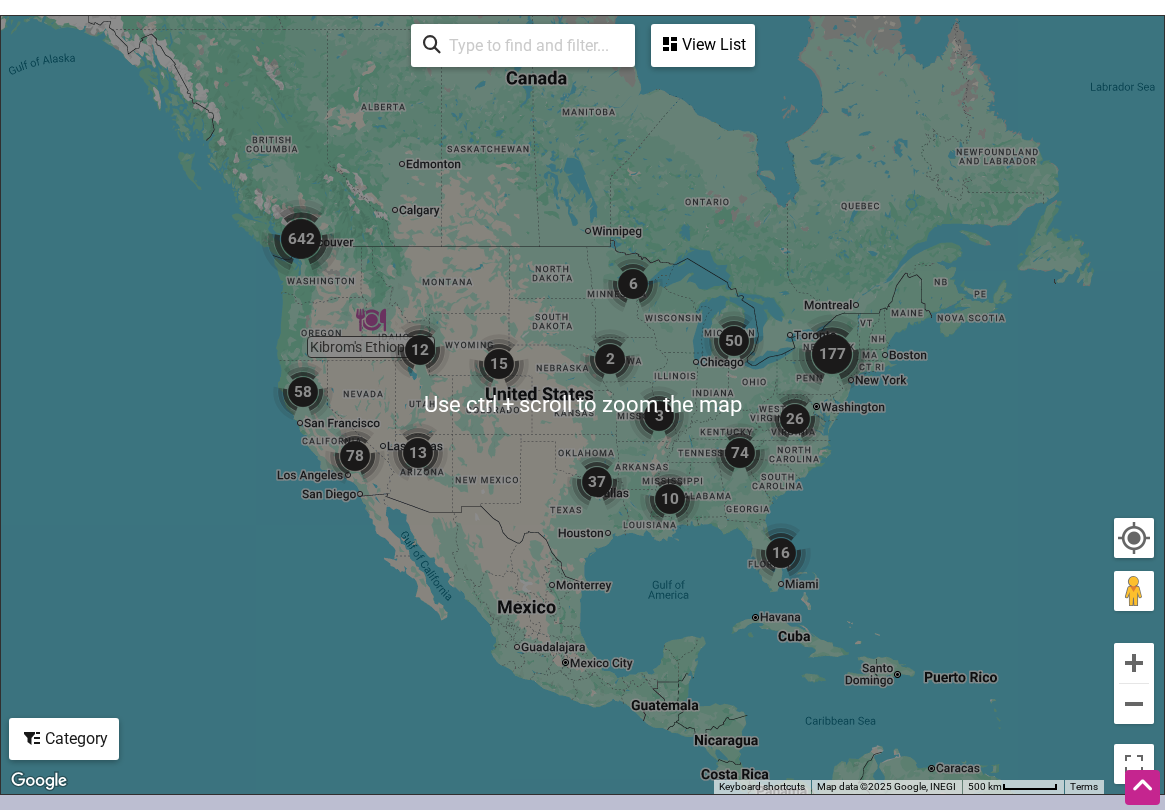 scroll, scrollTop: 961, scrollLeft: 0, axis: vertical 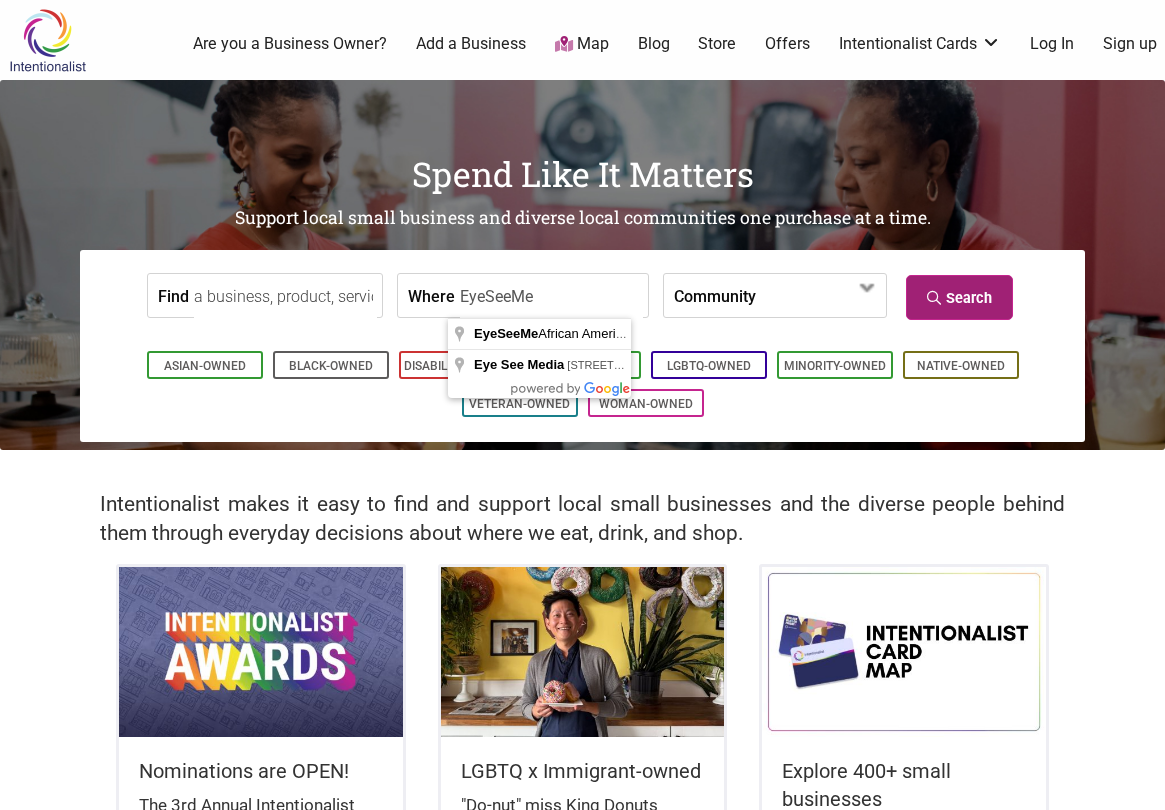 type on "EyeSeeMe" 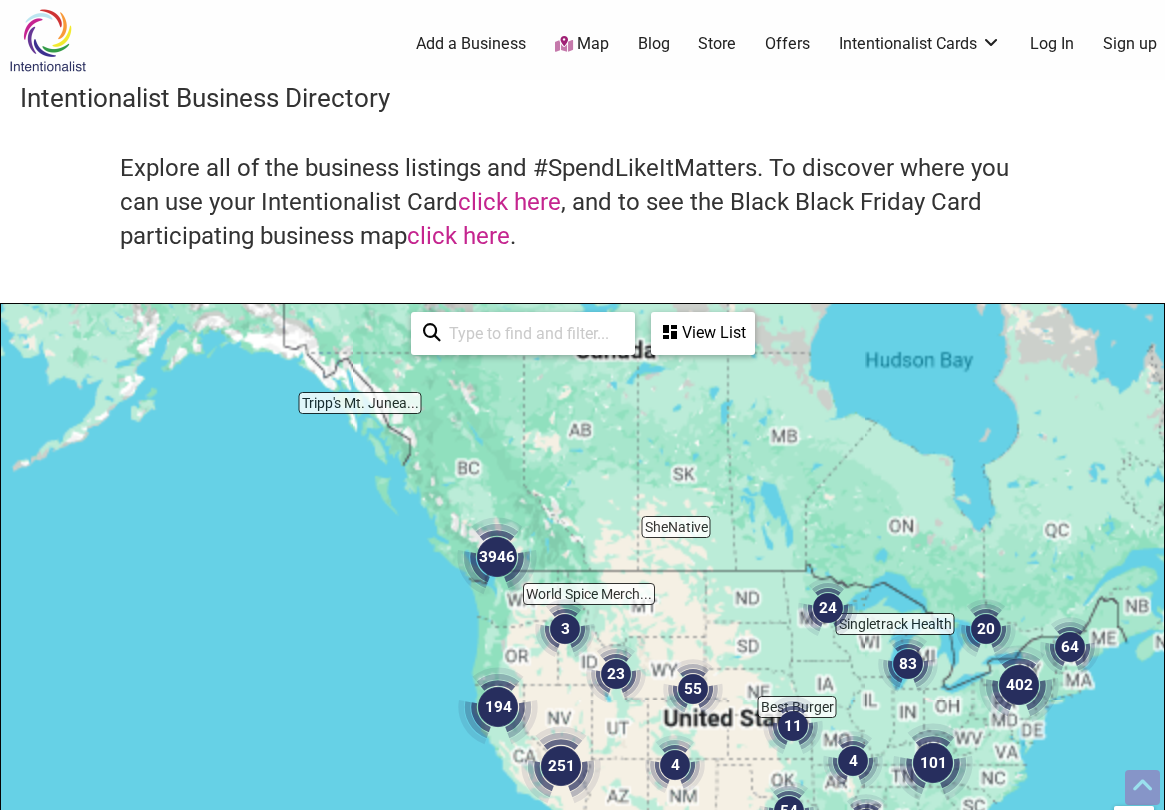scroll, scrollTop: 500, scrollLeft: 0, axis: vertical 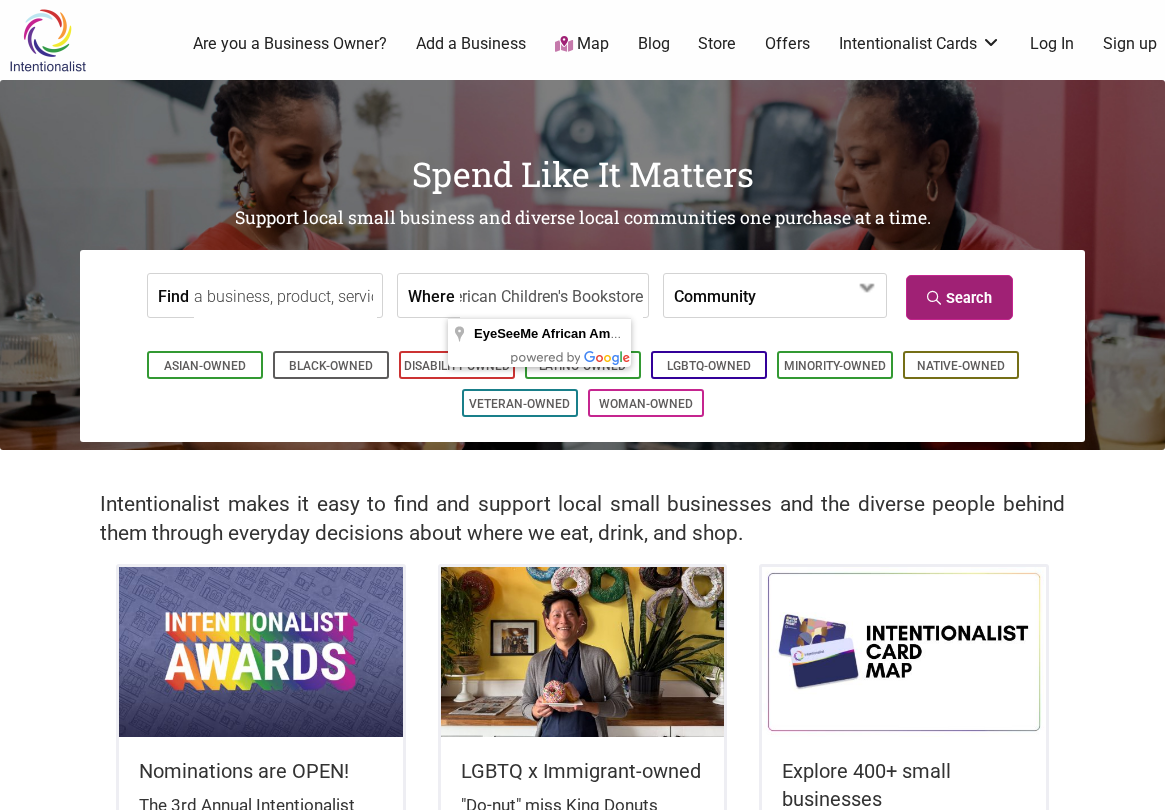 type on "EyeSeeMe African American Children's Bookstore" 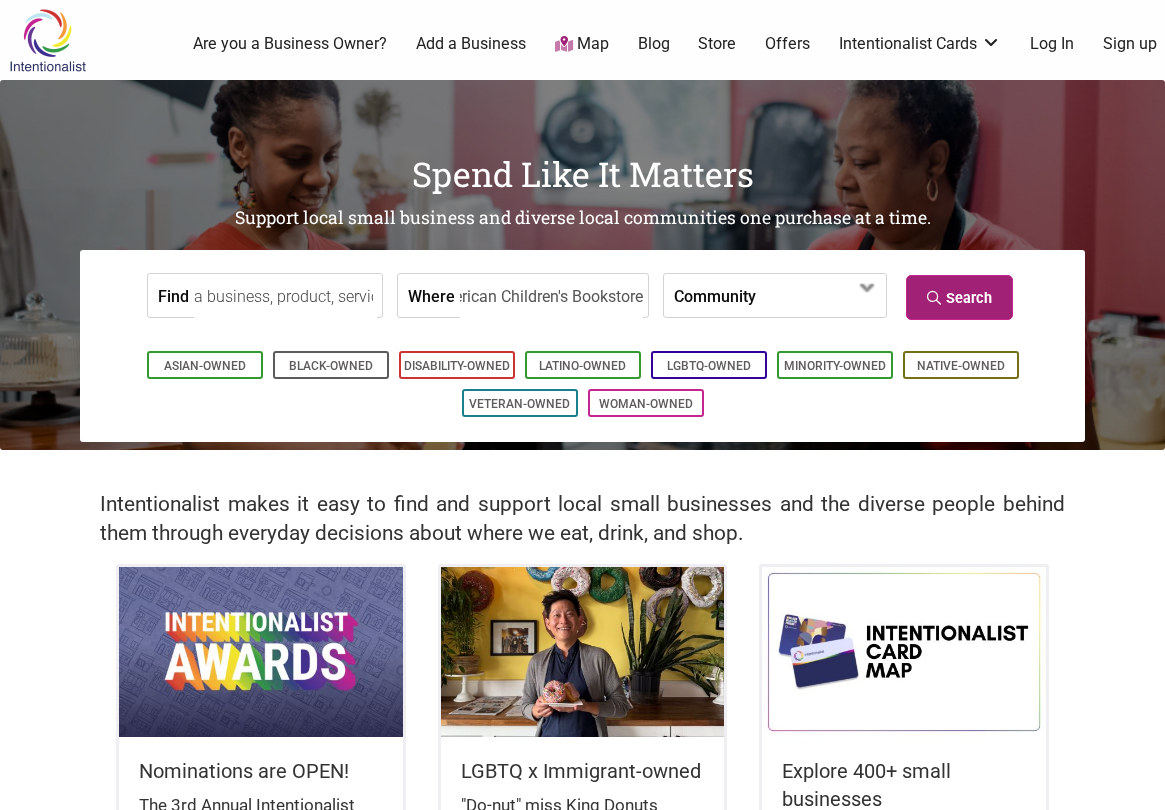 scroll, scrollTop: 0, scrollLeft: 0, axis: both 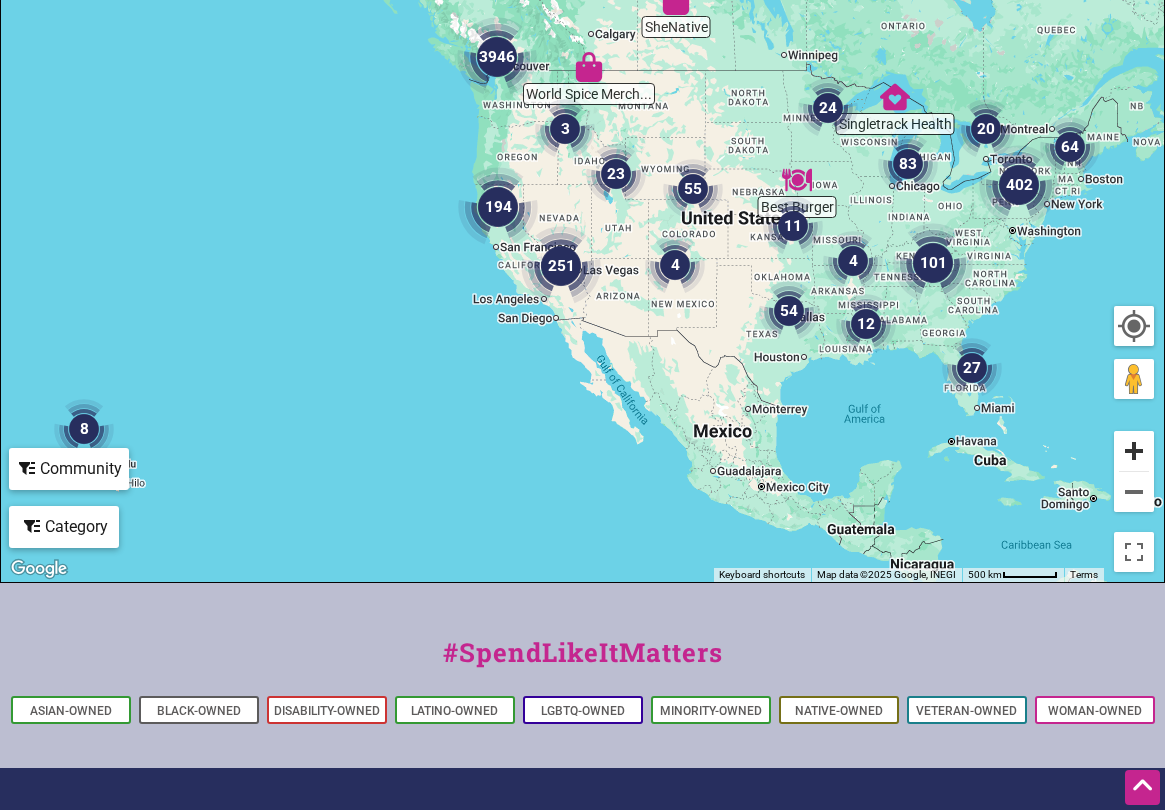 click at bounding box center (1134, 451) 